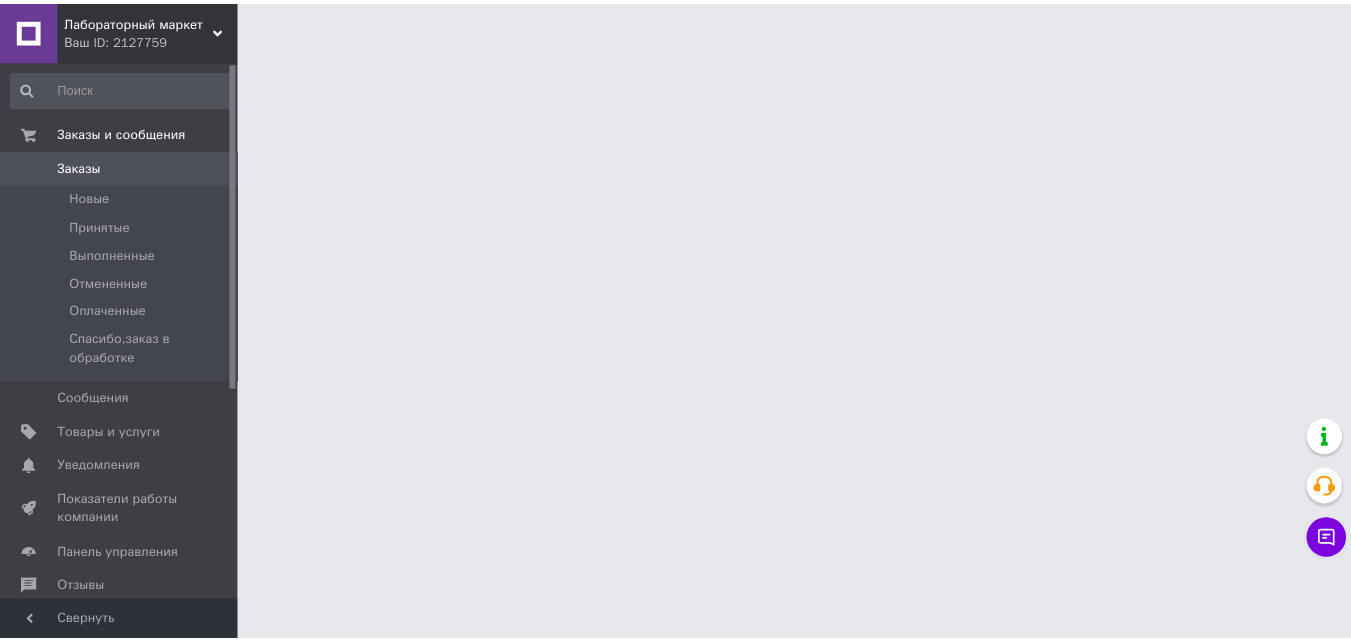 scroll, scrollTop: 0, scrollLeft: 0, axis: both 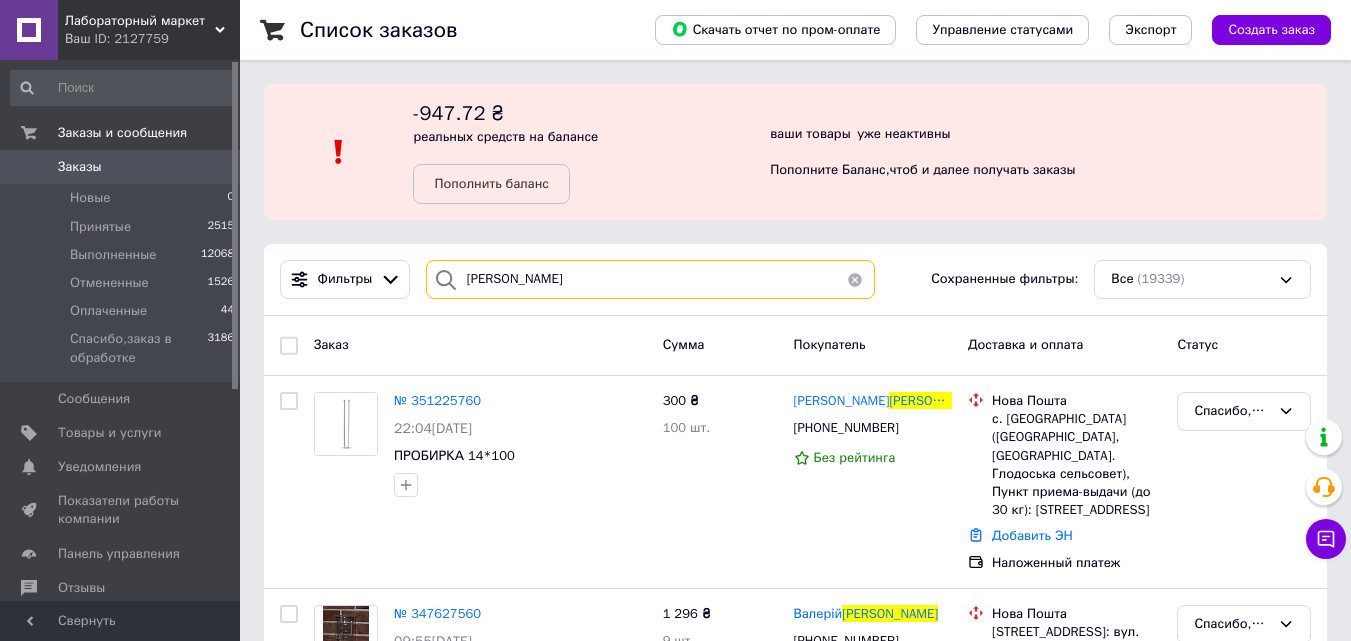 click on "діденко" at bounding box center (650, 279) 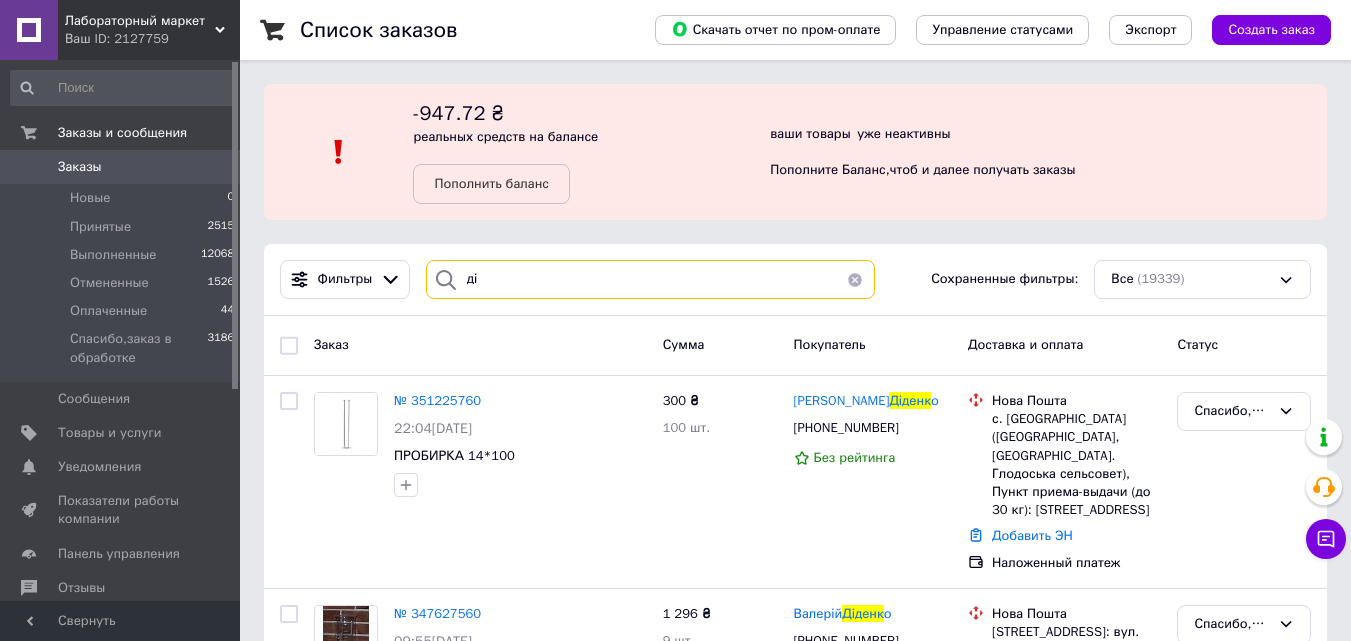 type on "д" 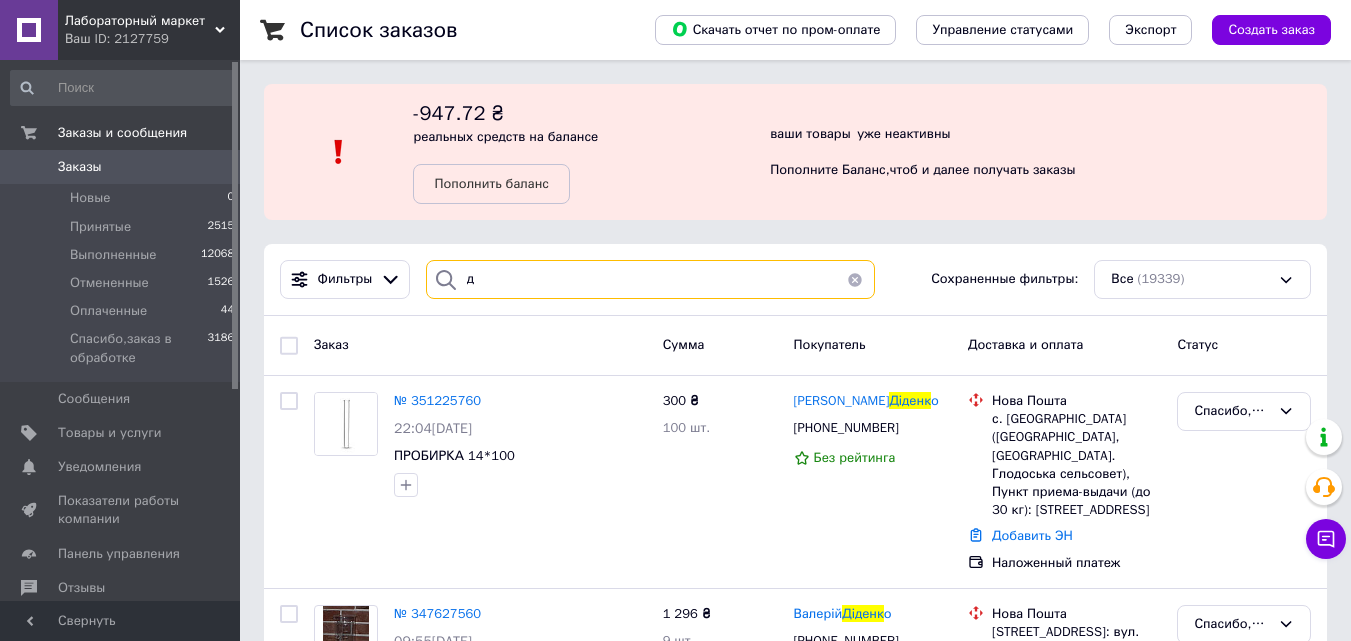 type 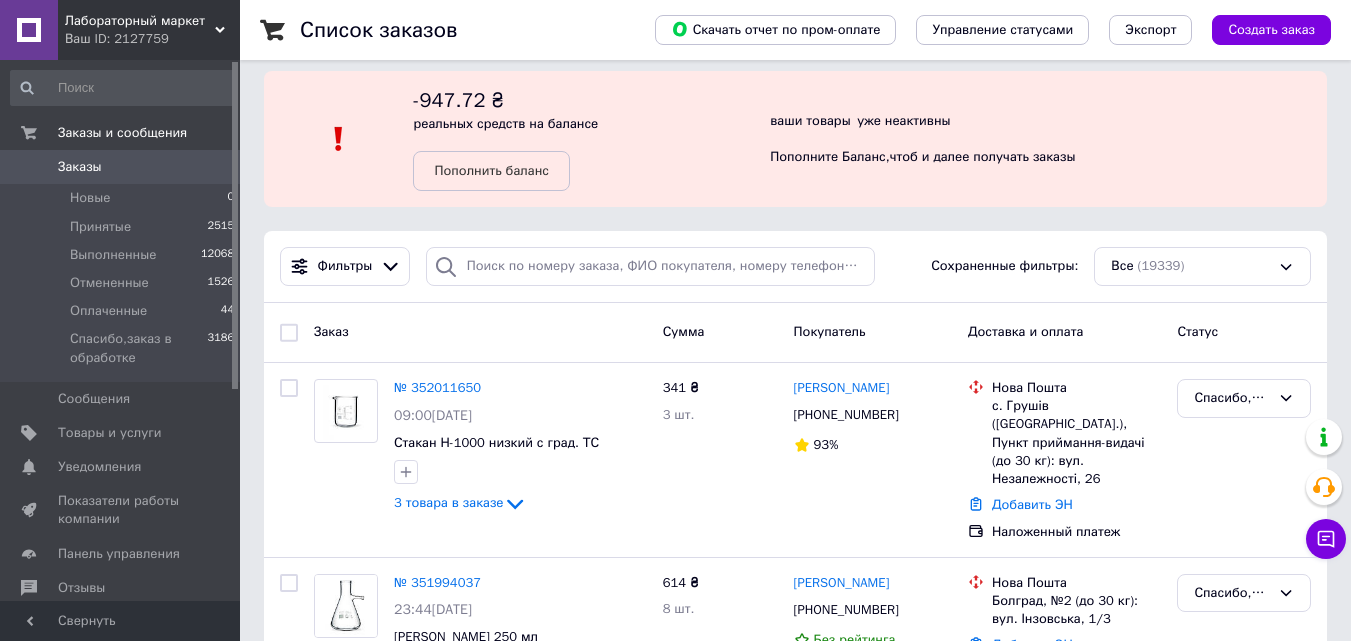 scroll, scrollTop: 0, scrollLeft: 0, axis: both 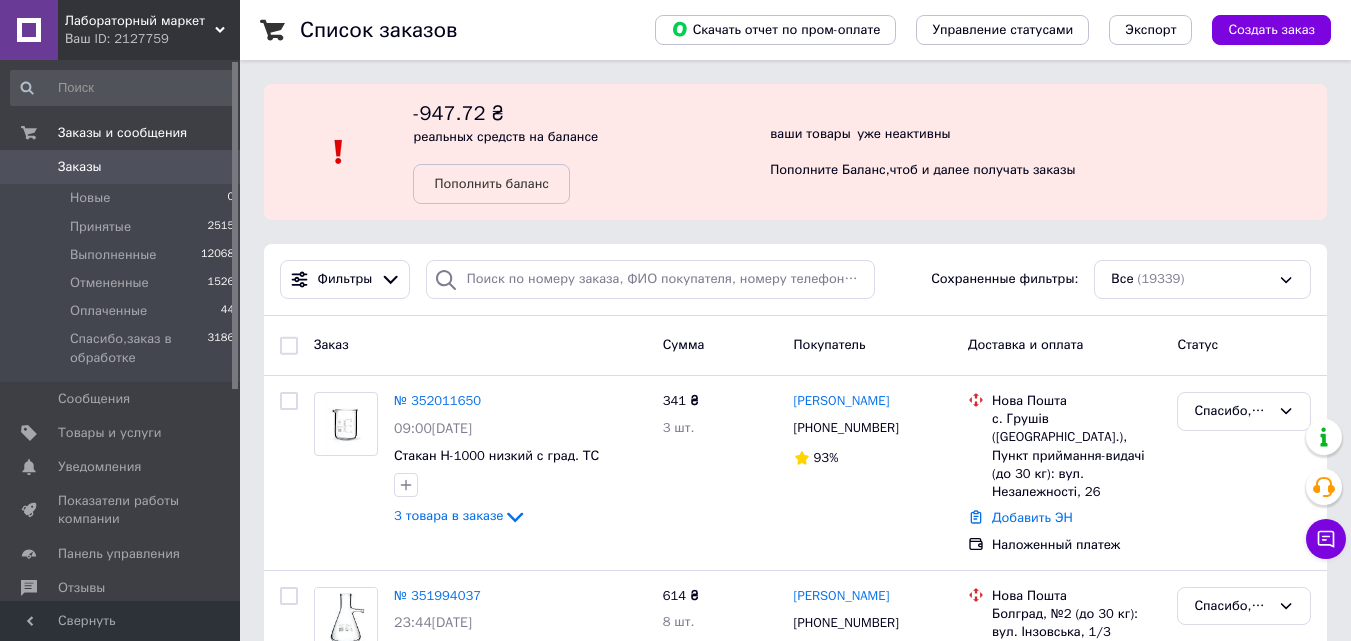 click on "Лабораторный маркет" at bounding box center (140, 21) 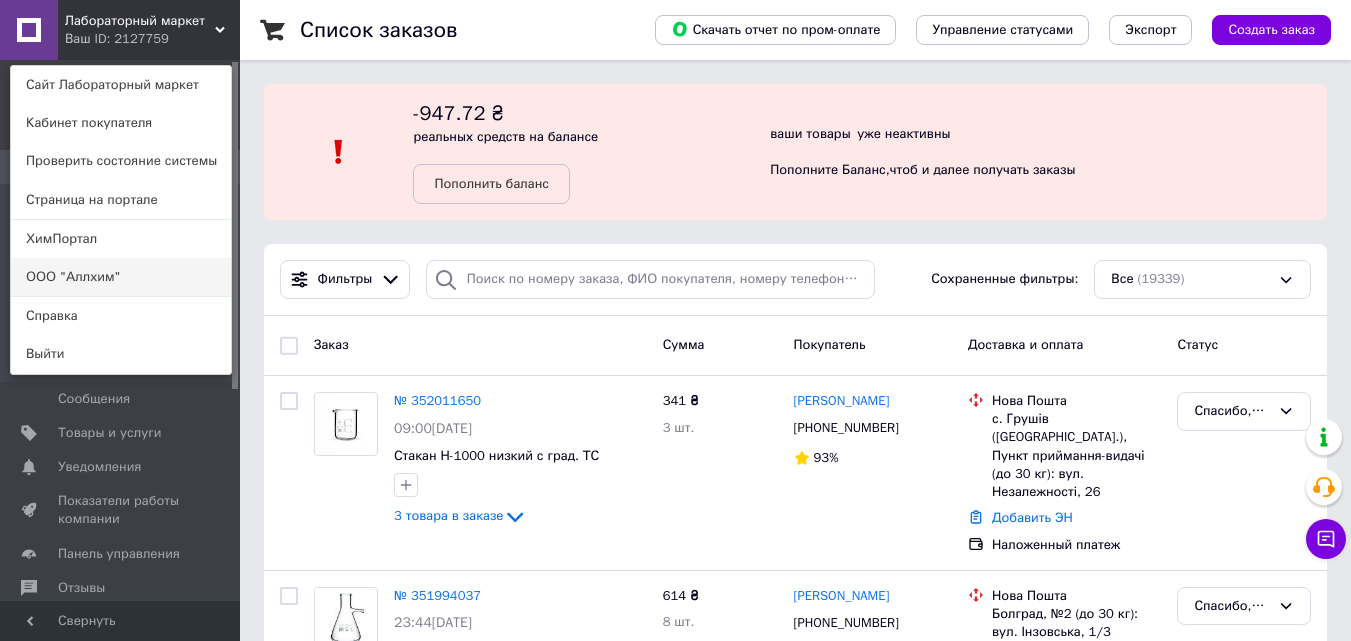 click on "ООО "Аллхим"" at bounding box center [121, 277] 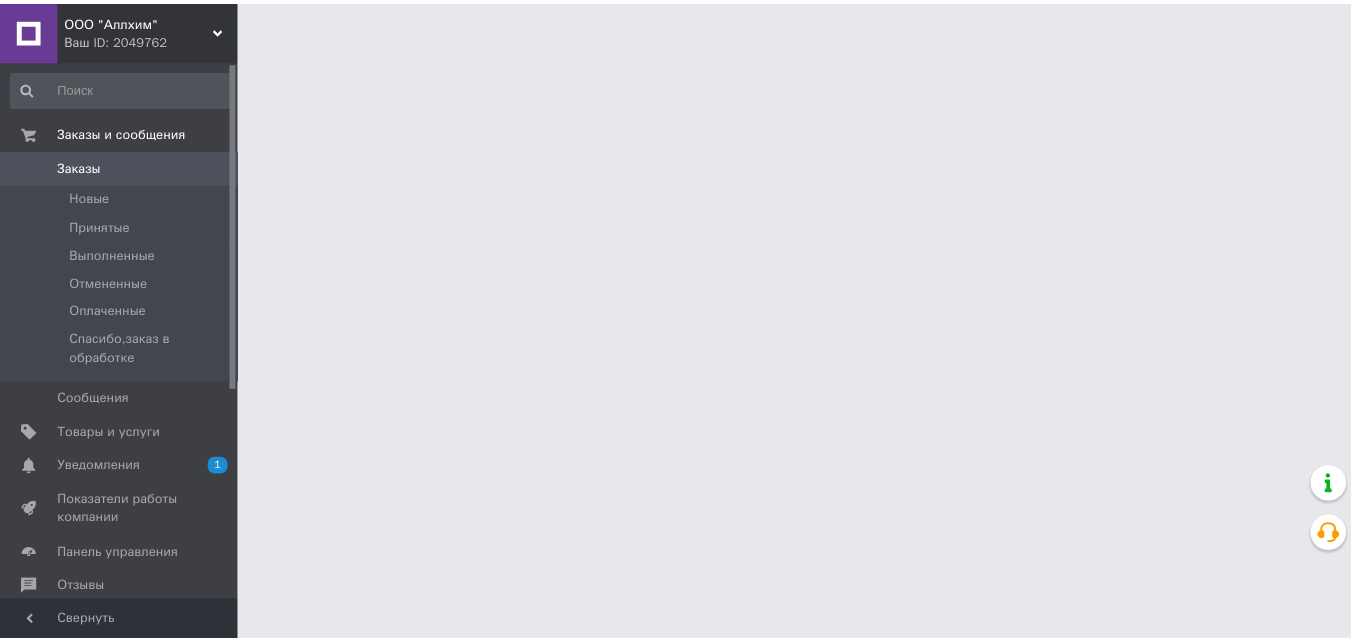 scroll, scrollTop: 0, scrollLeft: 0, axis: both 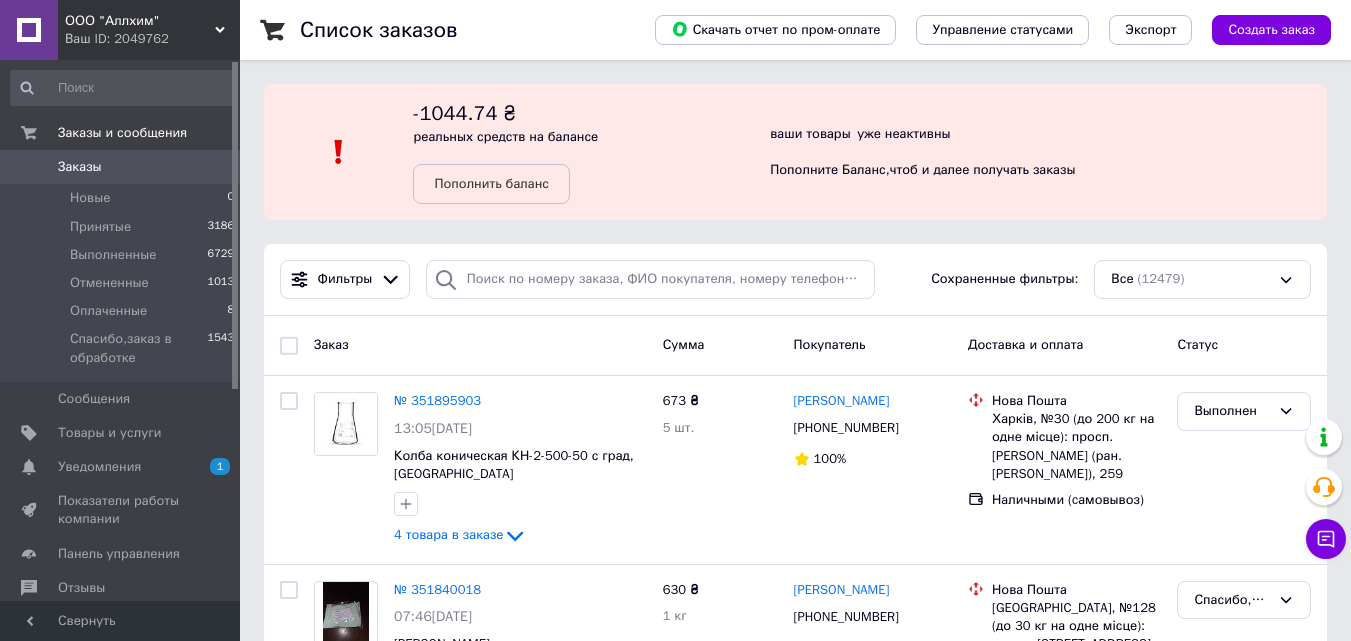 click on "ООО "Аллхим"" at bounding box center [140, 21] 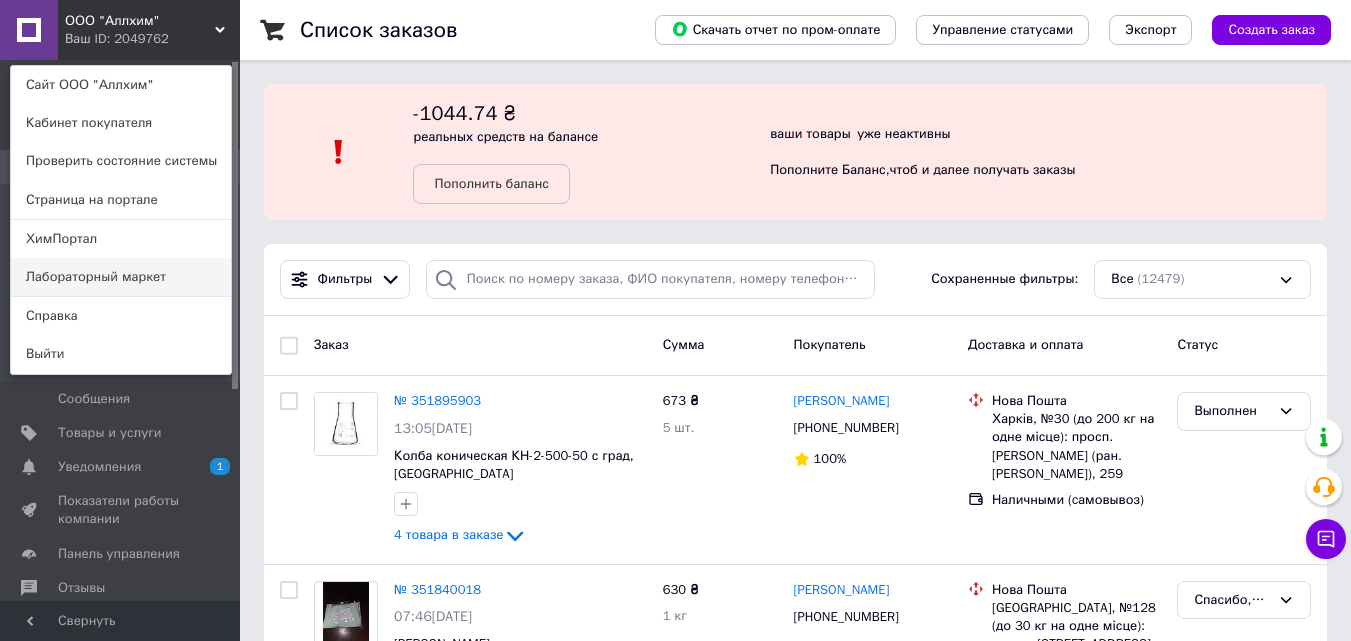 click on "Лабораторный маркет" at bounding box center (121, 277) 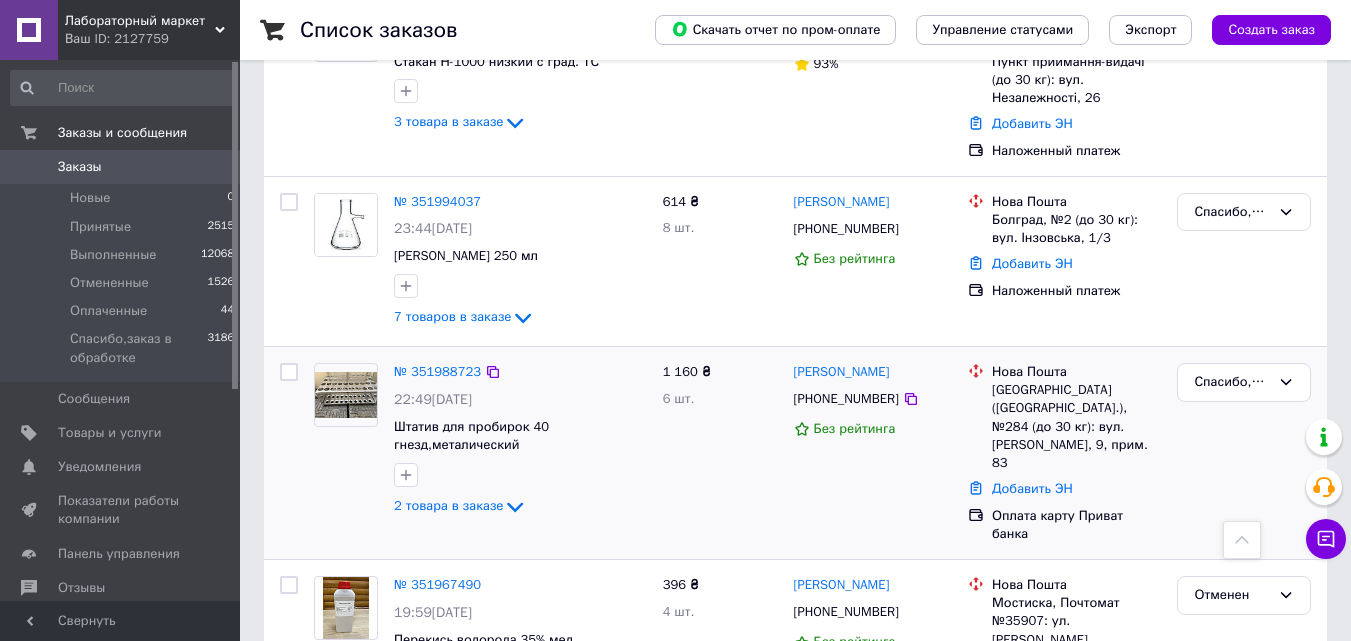 scroll, scrollTop: 300, scrollLeft: 0, axis: vertical 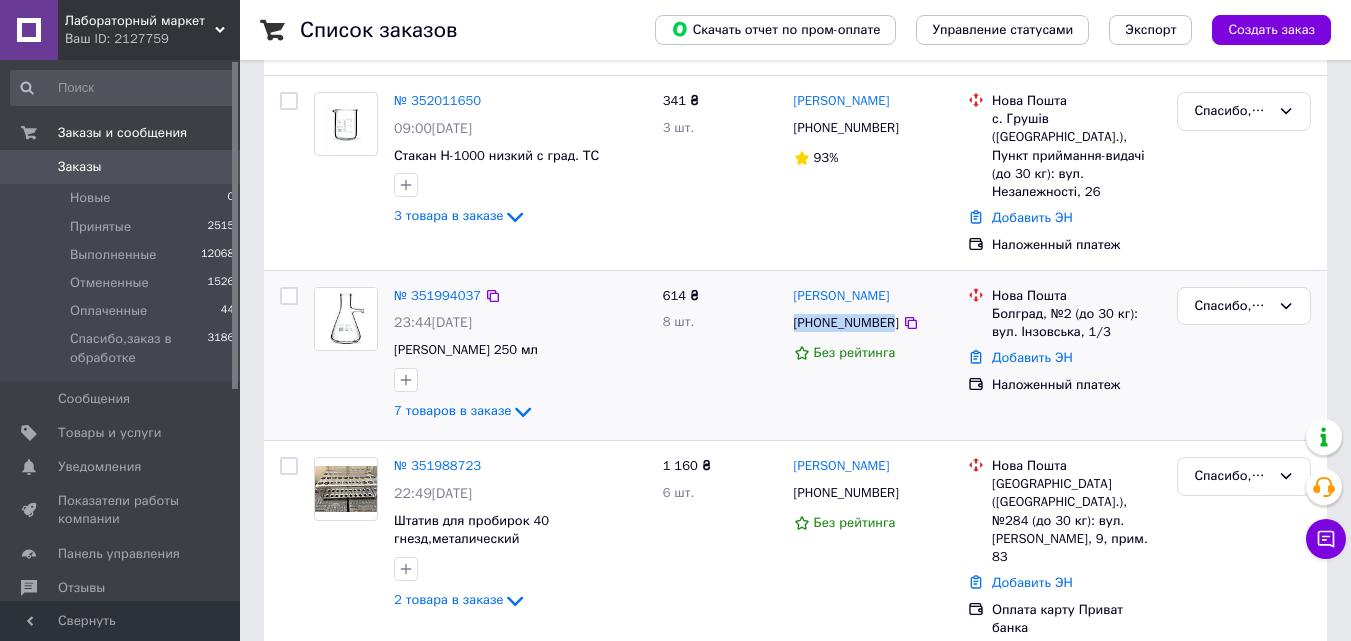 drag, startPoint x: 788, startPoint y: 306, endPoint x: 885, endPoint y: 317, distance: 97.62172 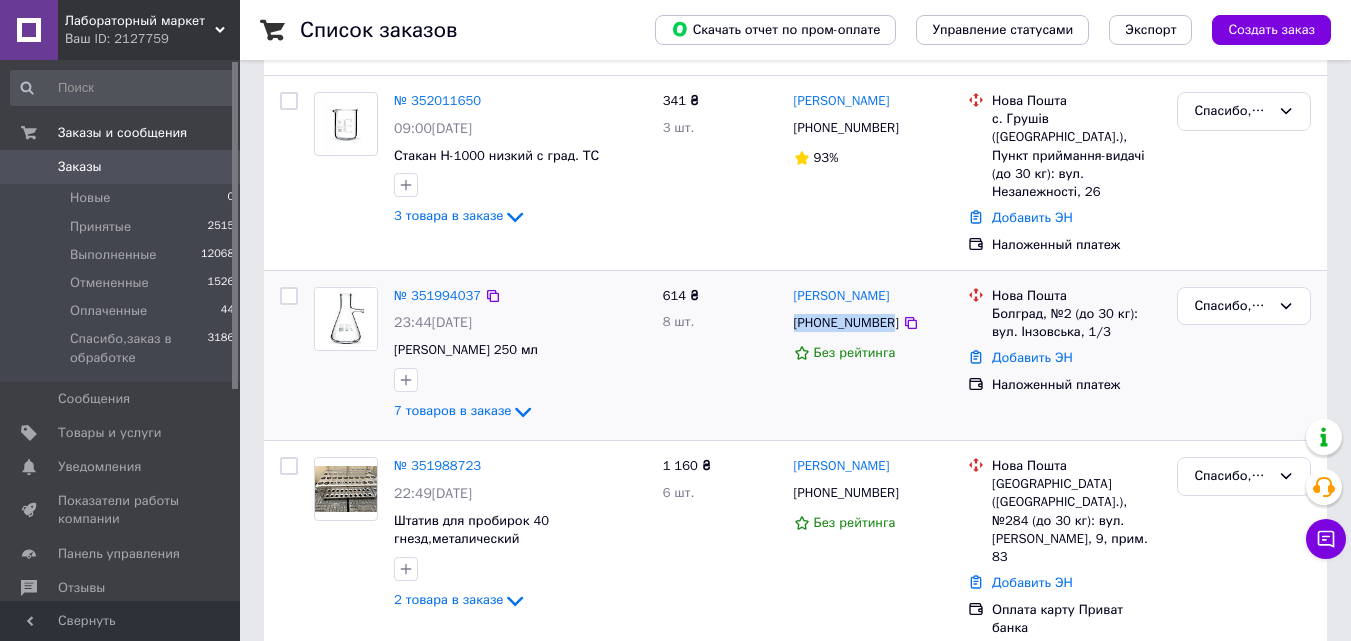 copy on "[PHONE_NUMBER]" 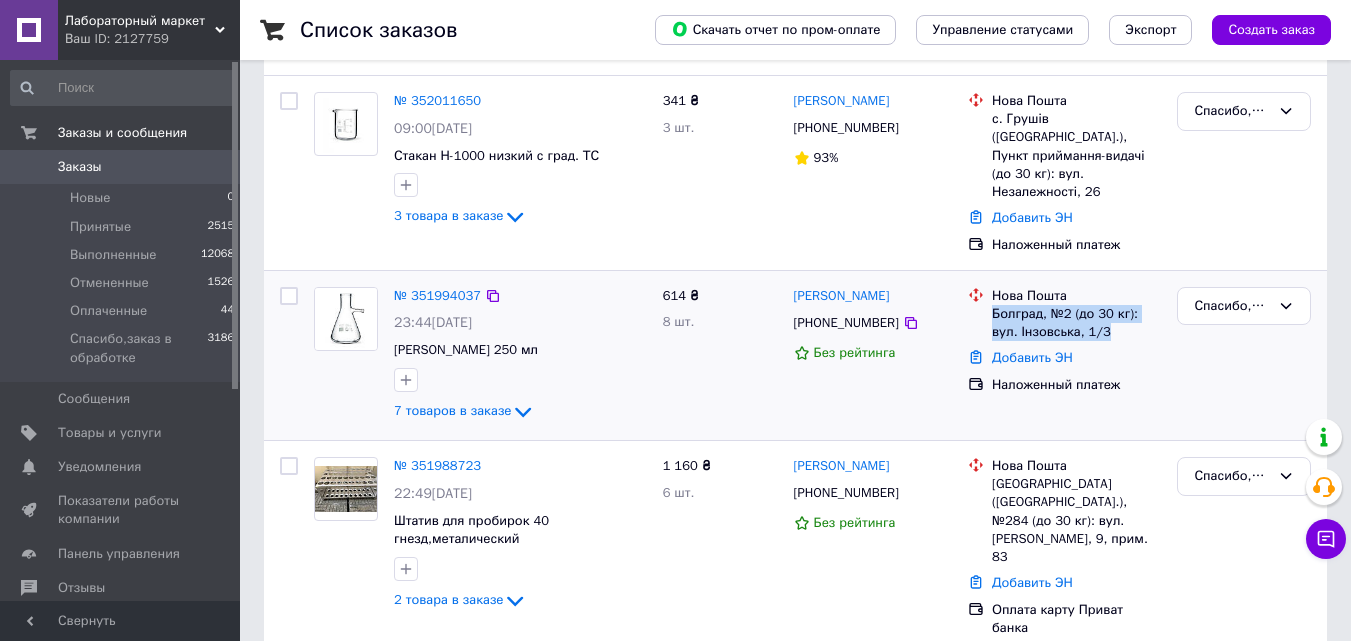 drag, startPoint x: 994, startPoint y: 296, endPoint x: 1106, endPoint y: 313, distance: 113.28283 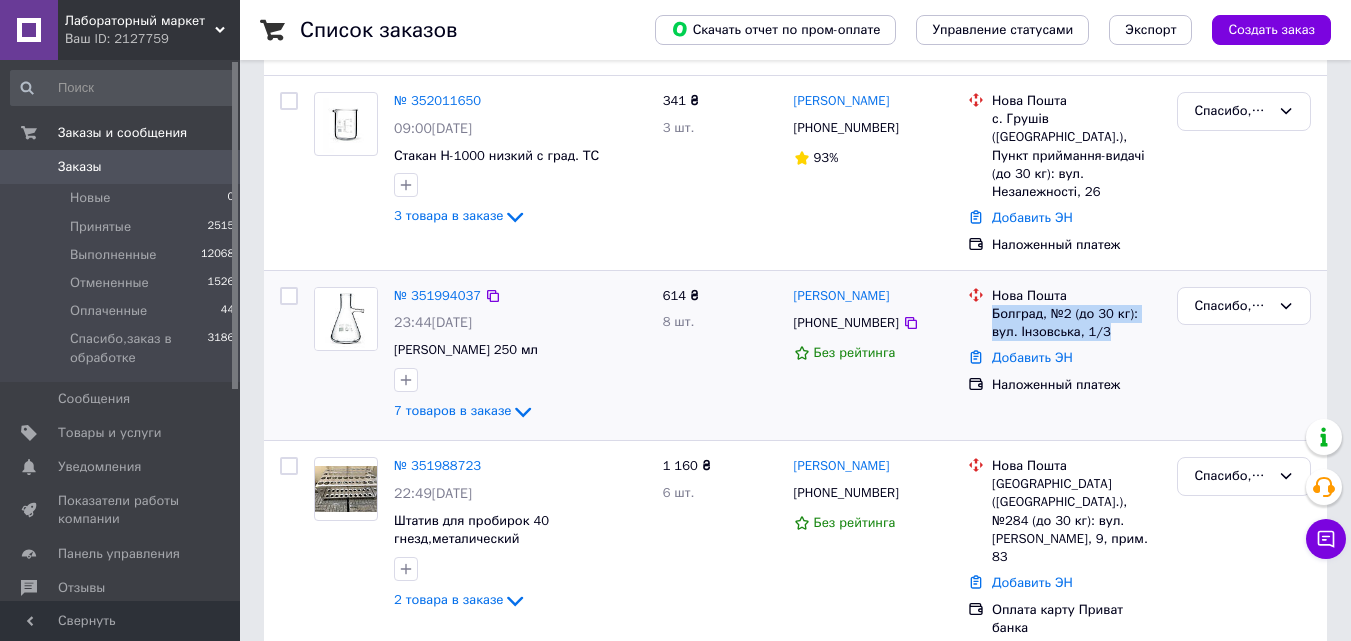 copy on "Болград, №2 (до 30 кг): вул. Інзовська, 1/3" 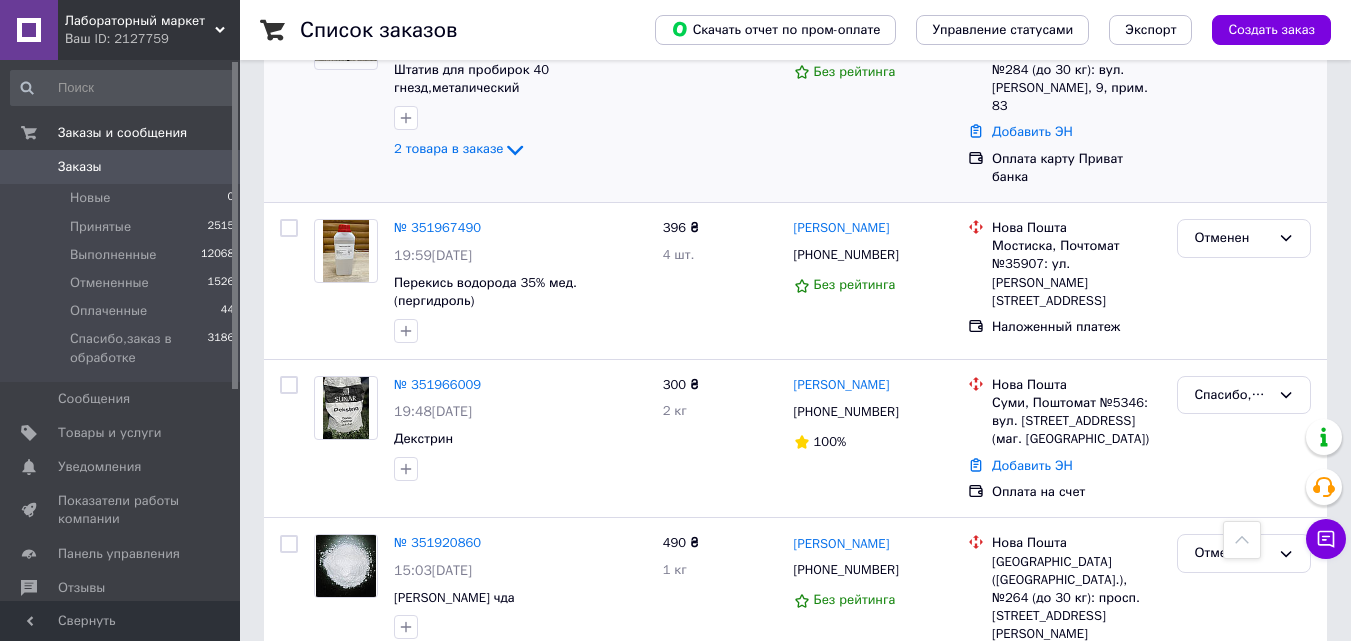 scroll, scrollTop: 800, scrollLeft: 0, axis: vertical 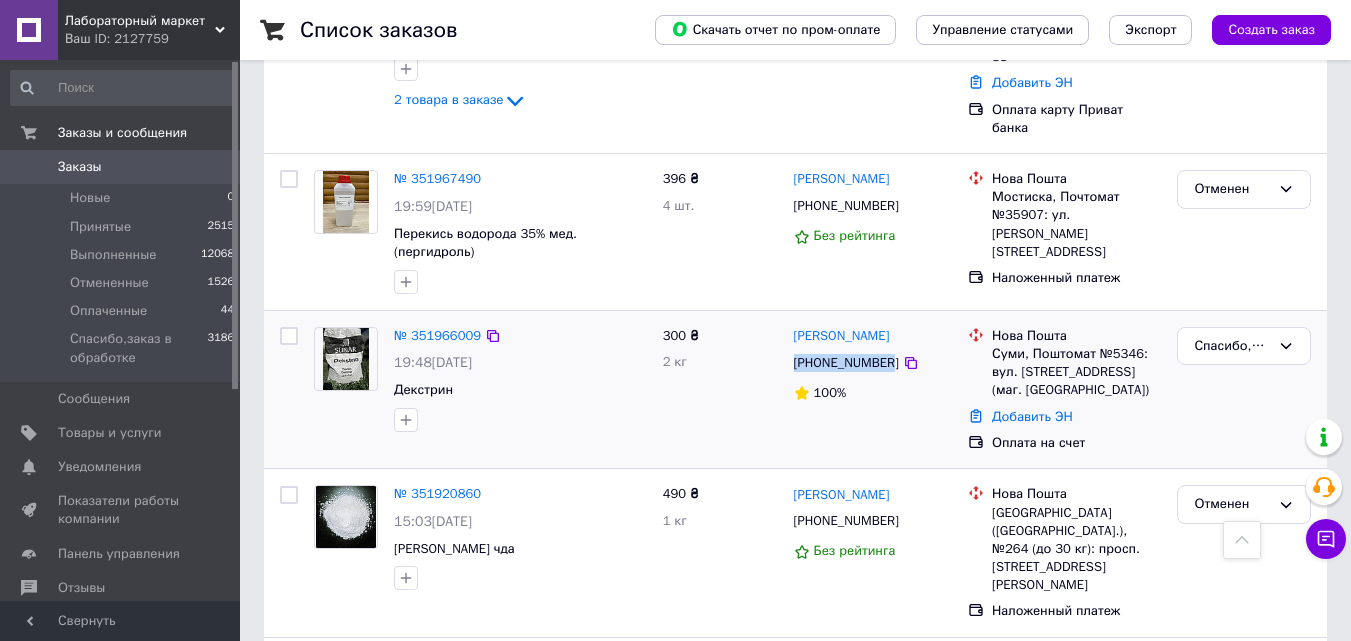 drag, startPoint x: 796, startPoint y: 326, endPoint x: 885, endPoint y: 319, distance: 89.27486 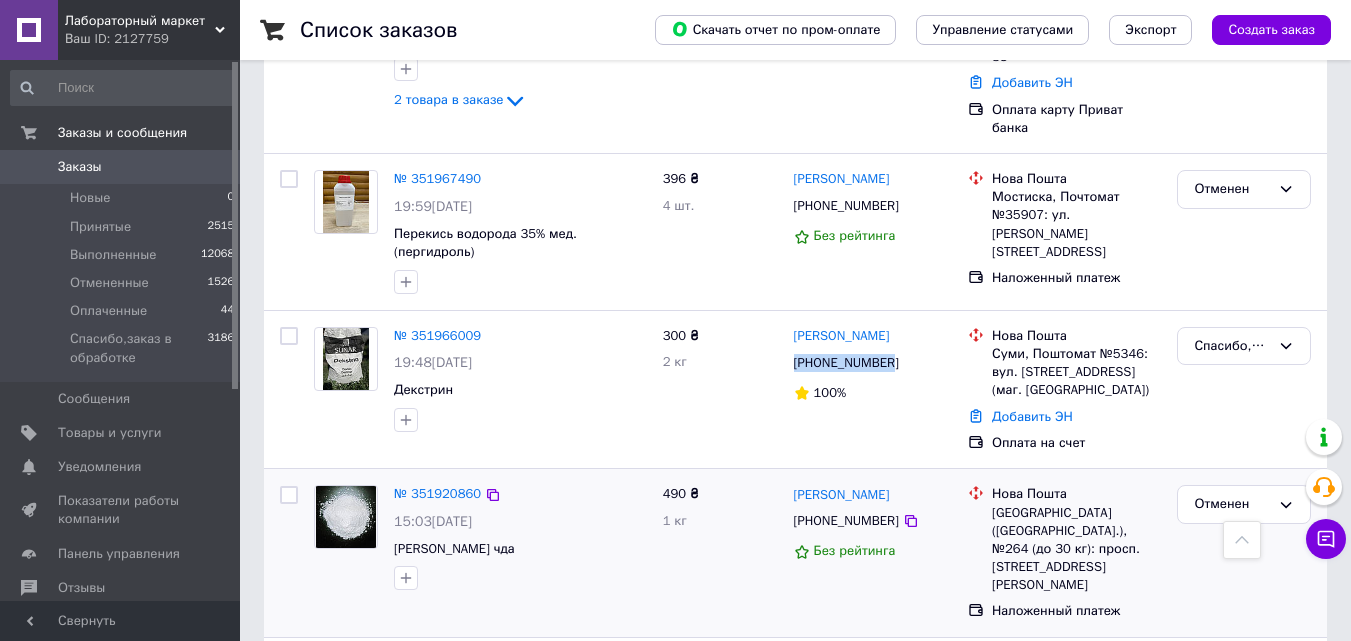 copy on "[PHONE_NUMBER]" 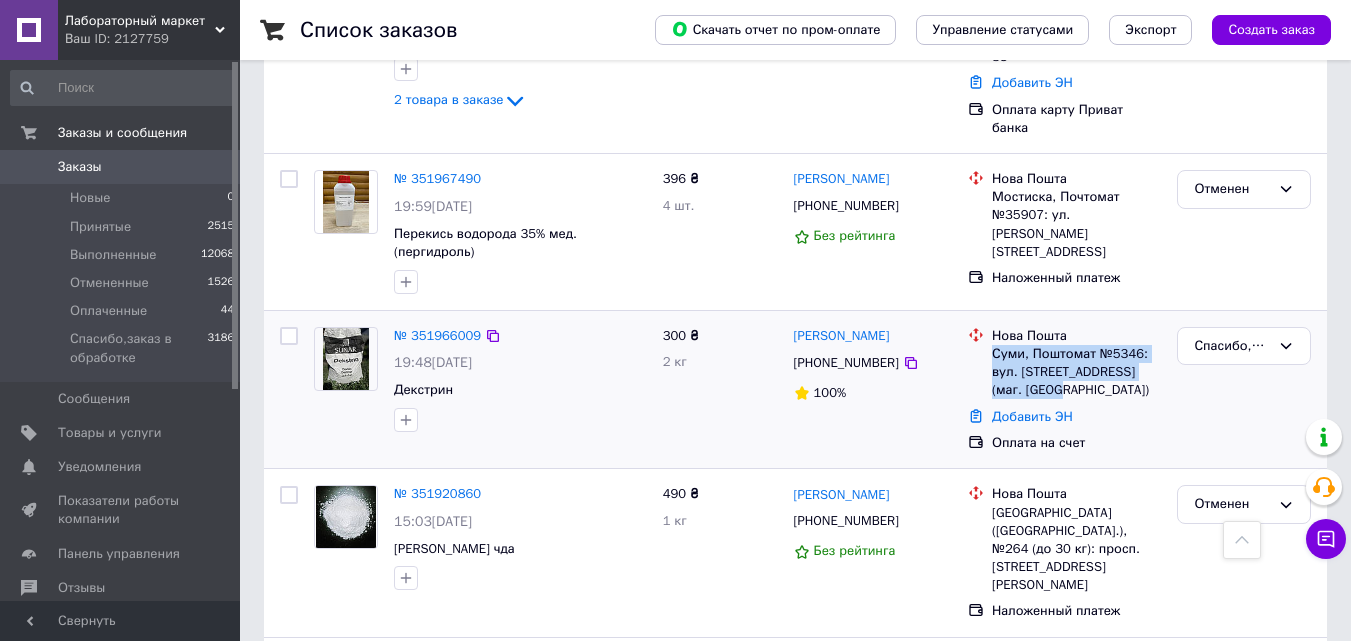 drag, startPoint x: 992, startPoint y: 315, endPoint x: 1098, endPoint y: 347, distance: 110.724884 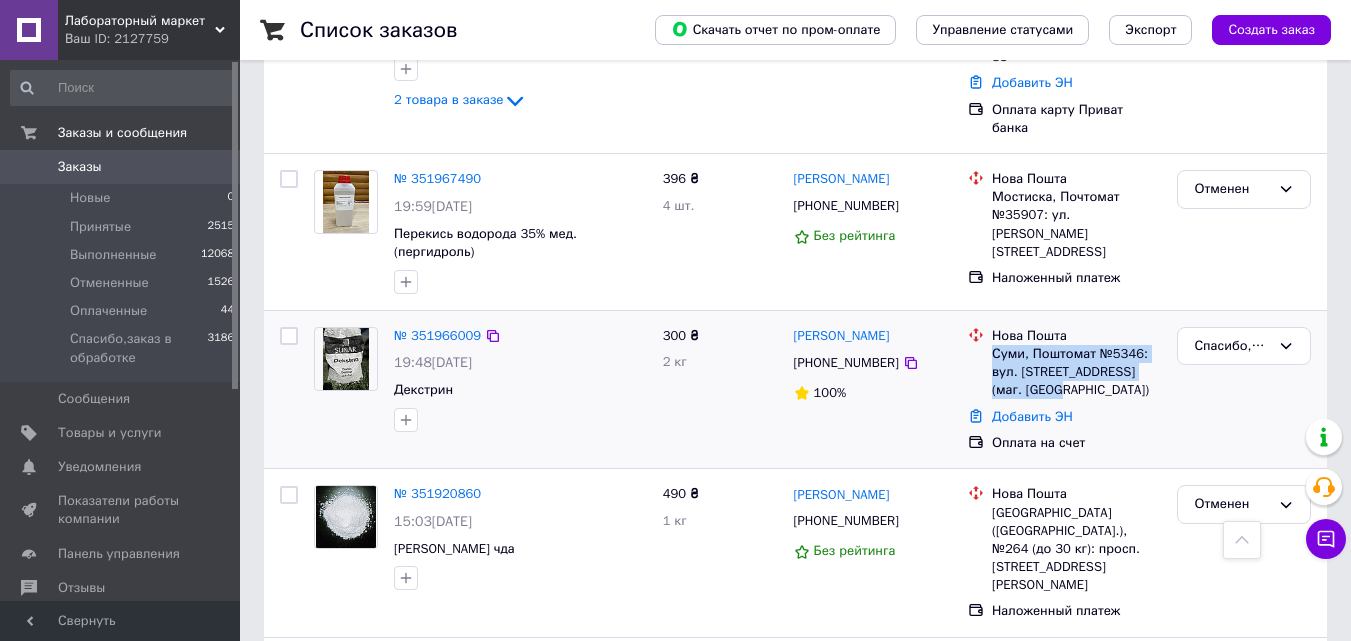 copy on "Суми, Поштомат №5346: вул. [STREET_ADDRESS] (маг. [GEOGRAPHIC_DATA])" 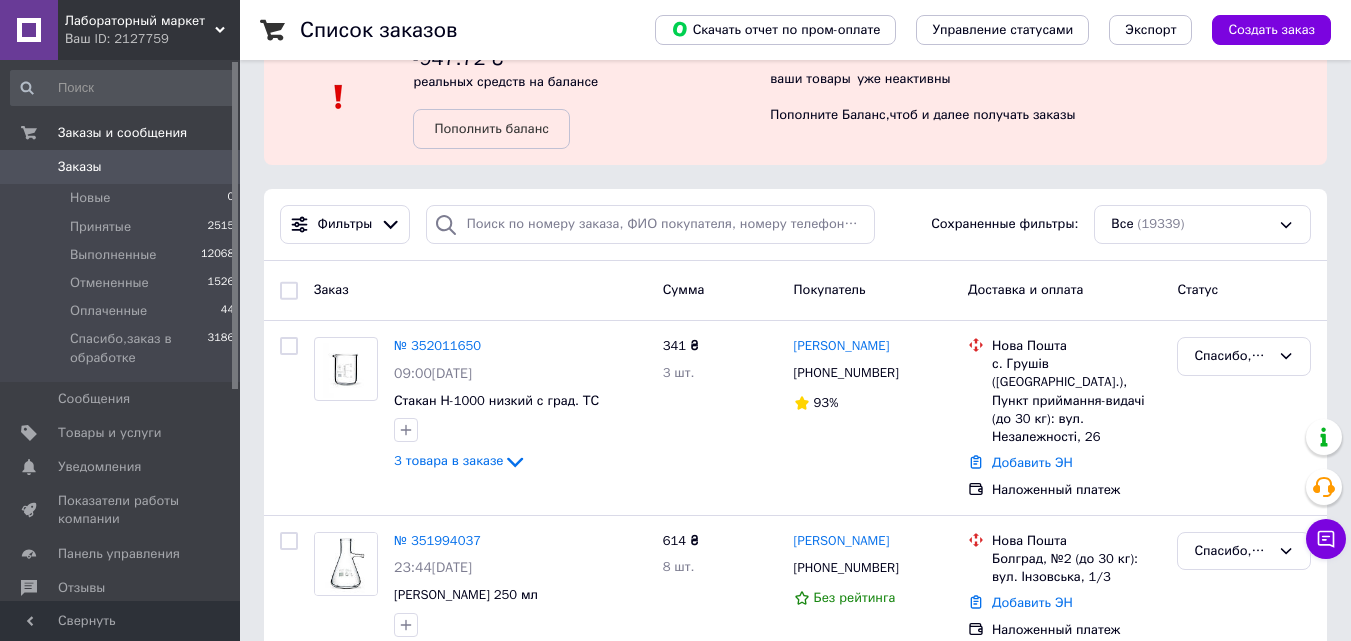 scroll, scrollTop: 0, scrollLeft: 0, axis: both 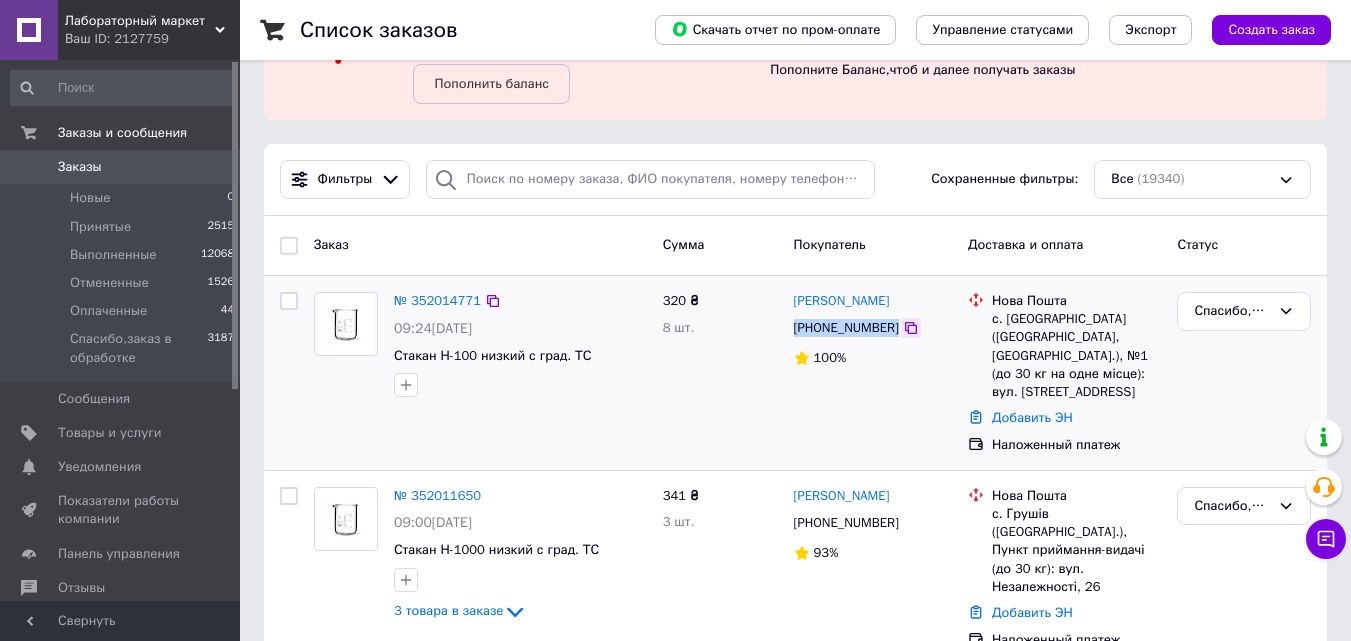 drag, startPoint x: 785, startPoint y: 335, endPoint x: 890, endPoint y: 332, distance: 105.04285 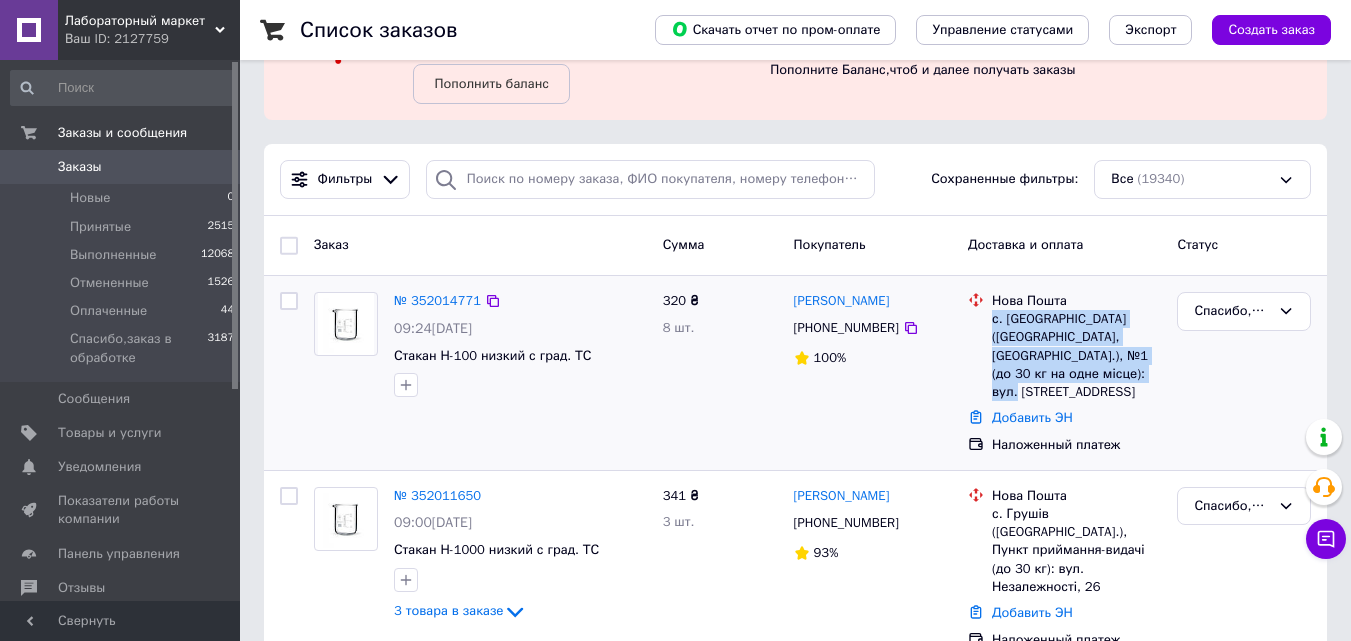 drag, startPoint x: 991, startPoint y: 323, endPoint x: 1127, endPoint y: 381, distance: 147.85127 